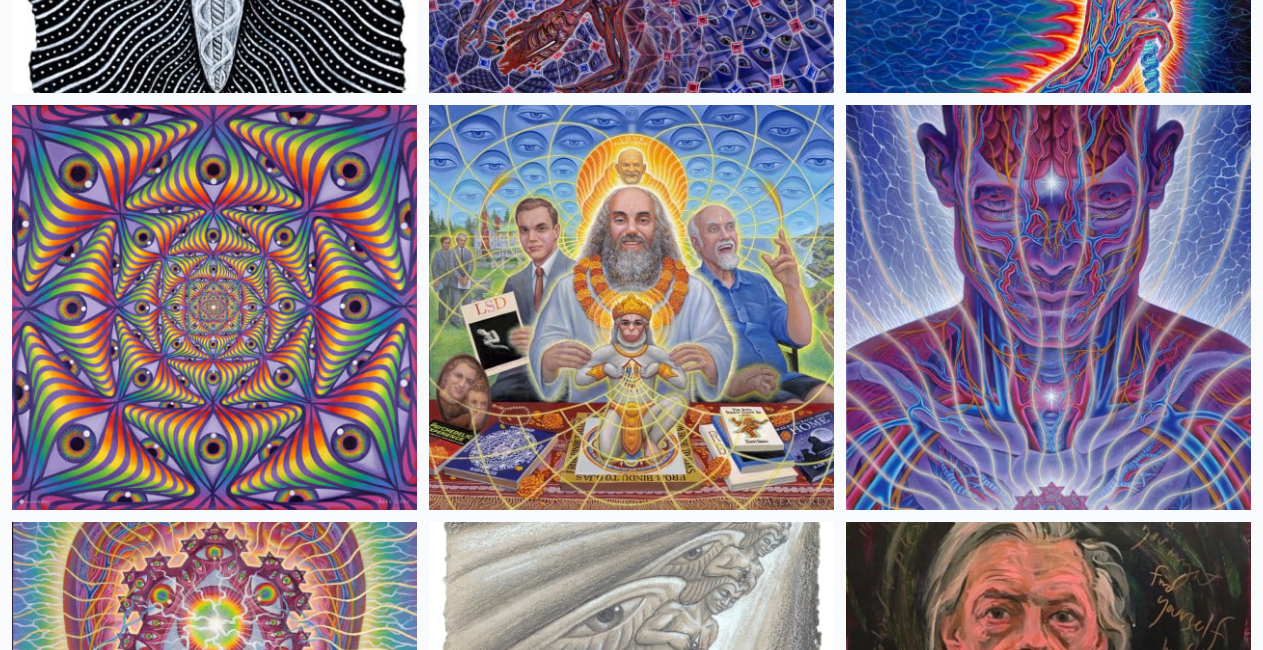 scroll, scrollTop: 3873, scrollLeft: 0, axis: vertical 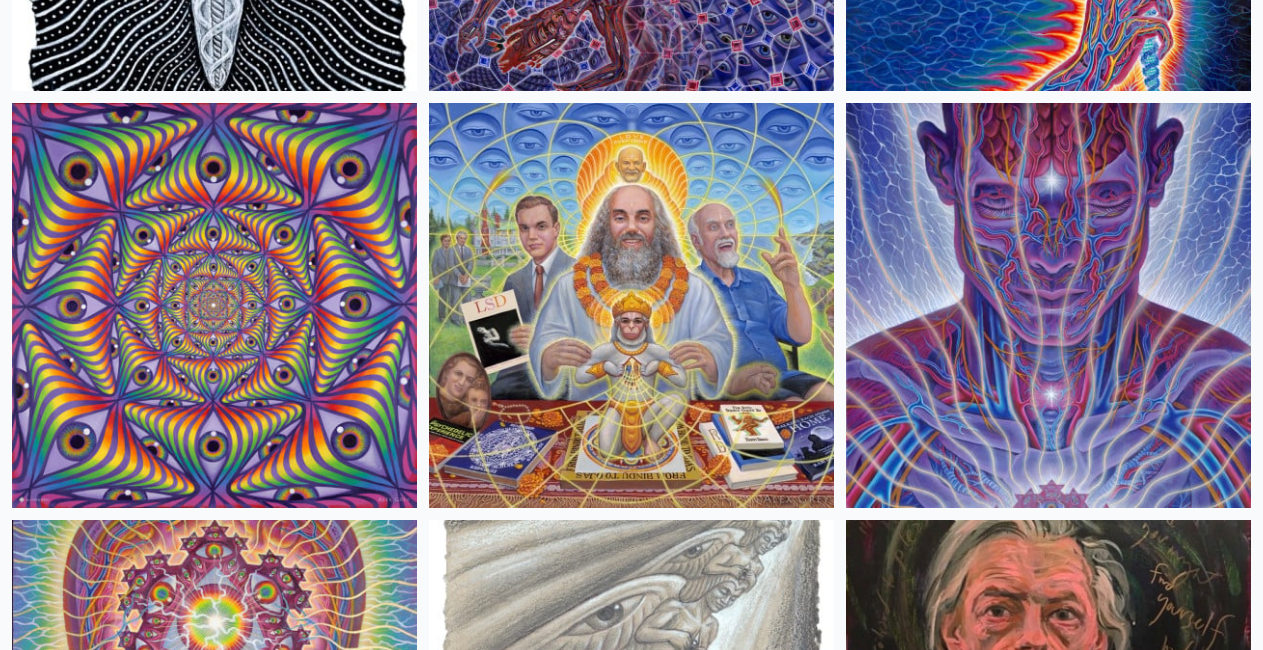 click at bounding box center (631, 305) 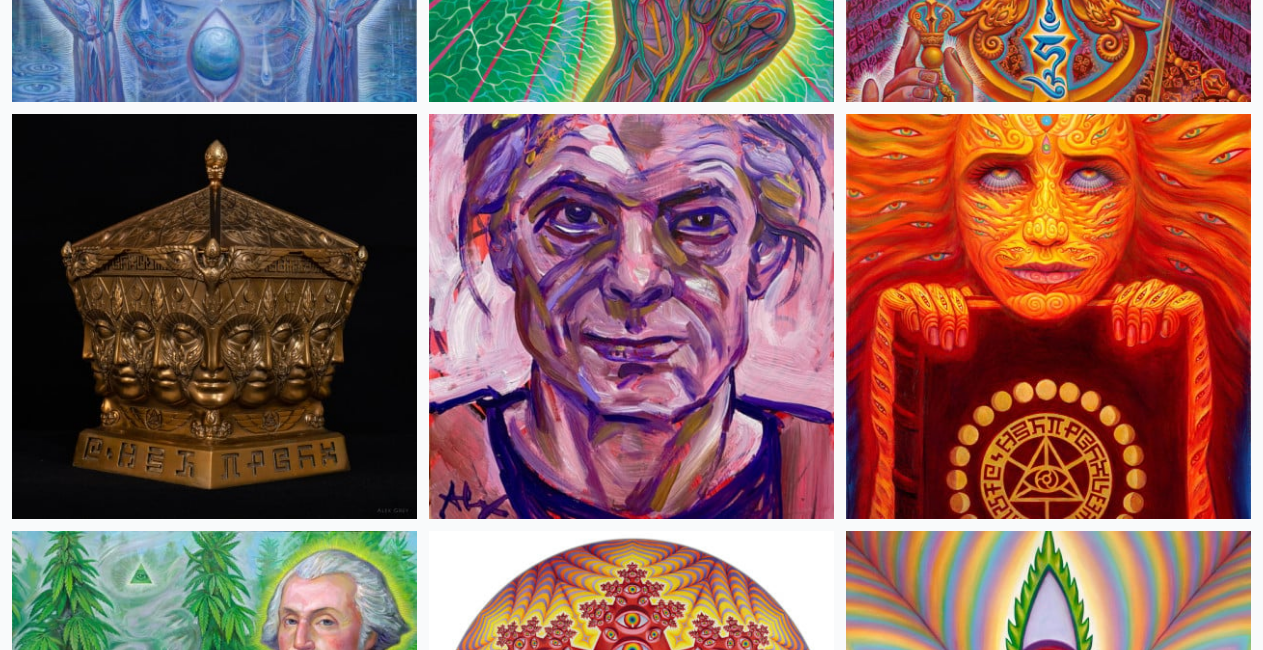 scroll, scrollTop: 5531, scrollLeft: 0, axis: vertical 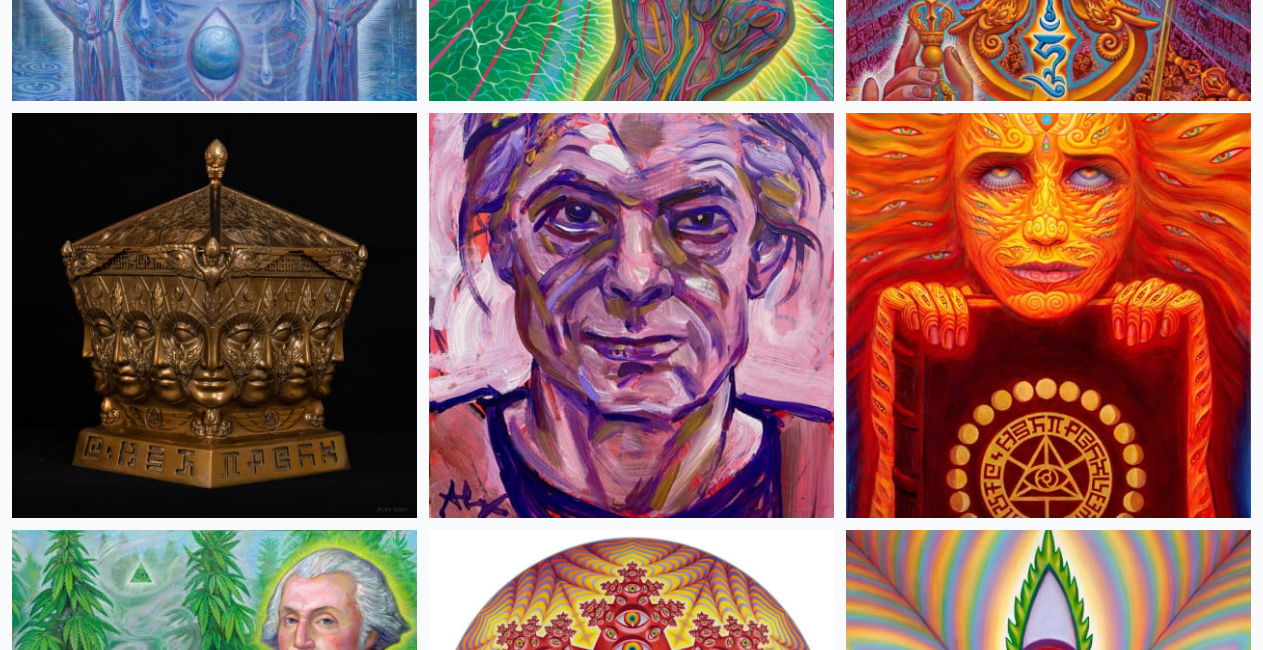 click at bounding box center [1048, 315] 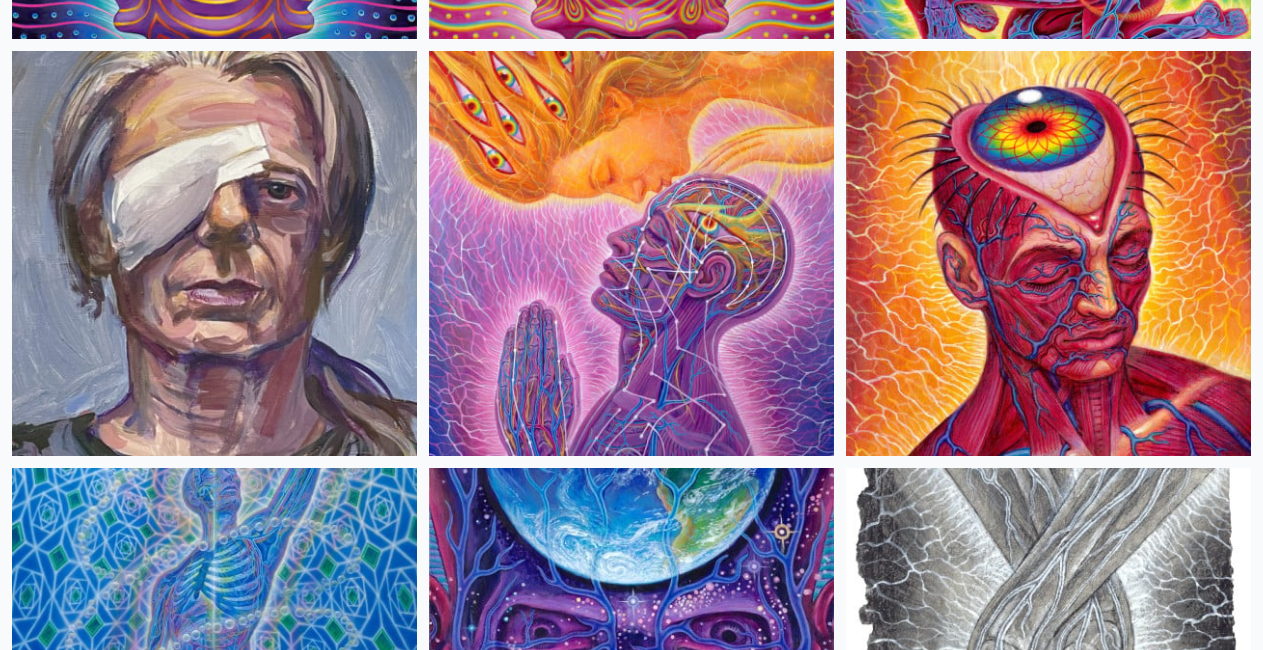 scroll, scrollTop: 7643, scrollLeft: 0, axis: vertical 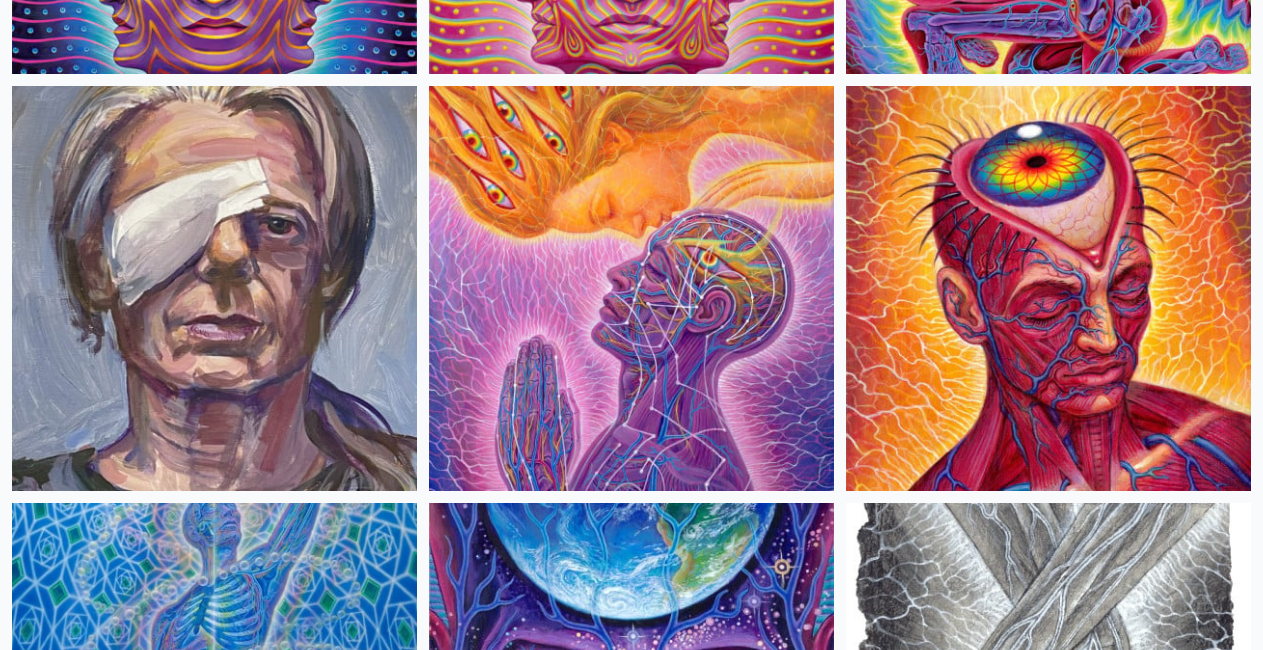 click at bounding box center [214, 288] 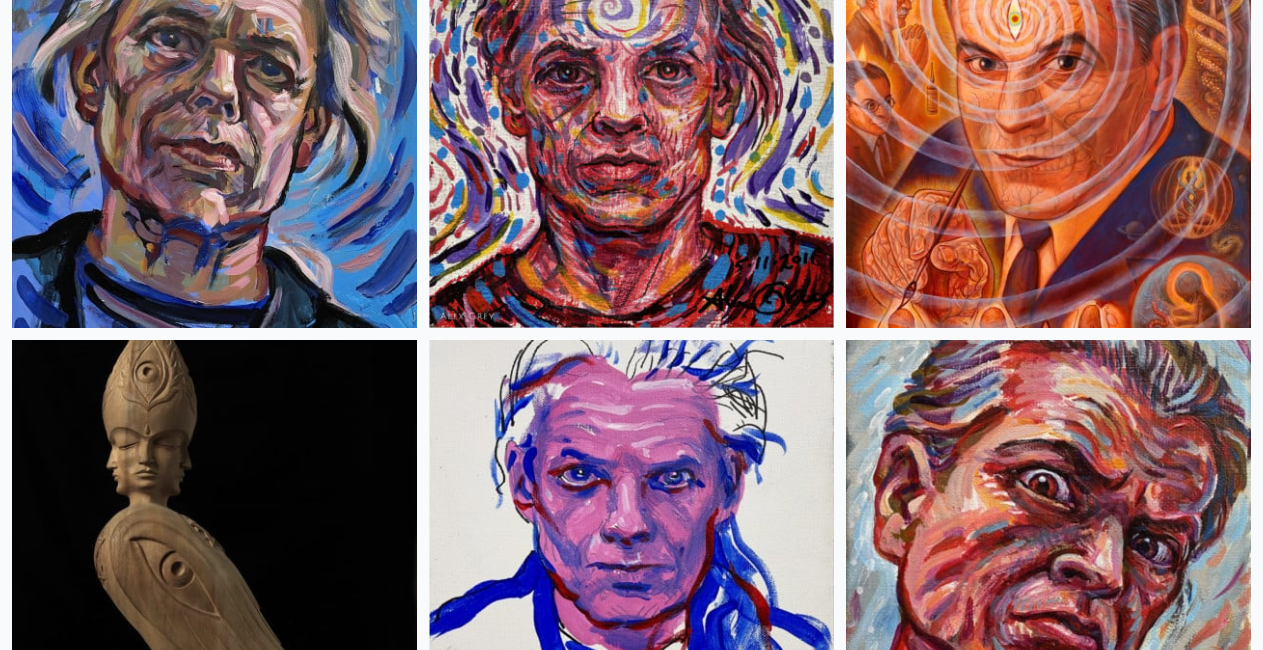 scroll, scrollTop: 9476, scrollLeft: 0, axis: vertical 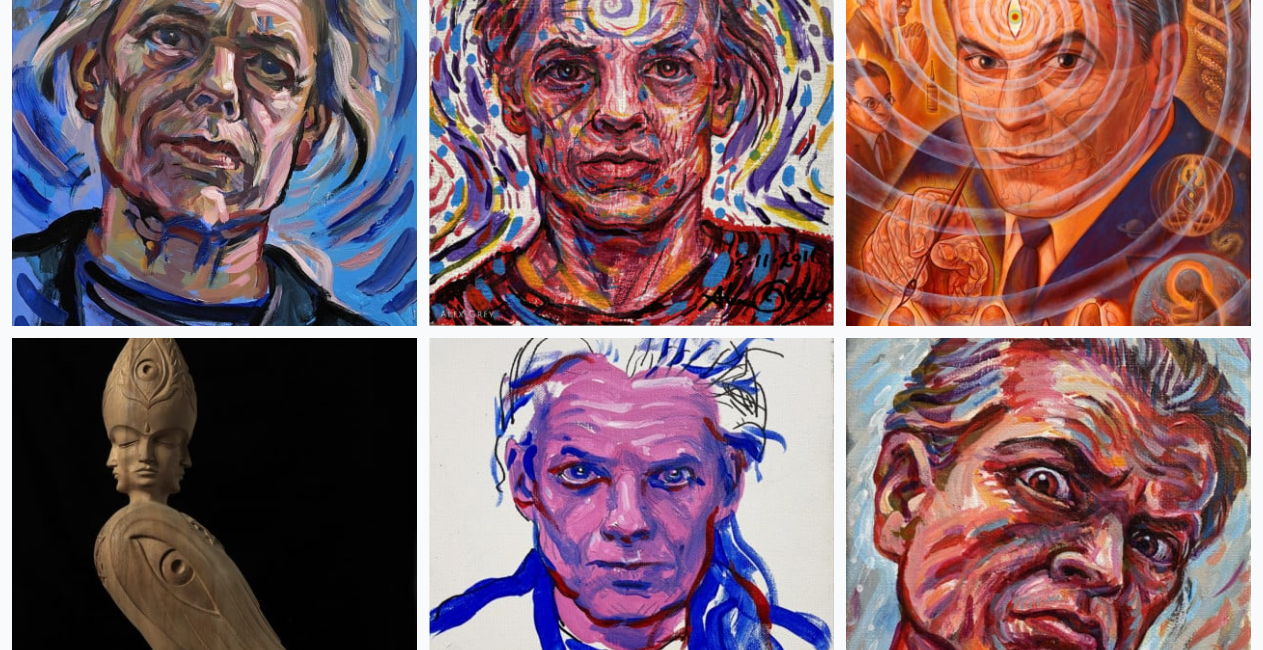 click at bounding box center (1048, 123) 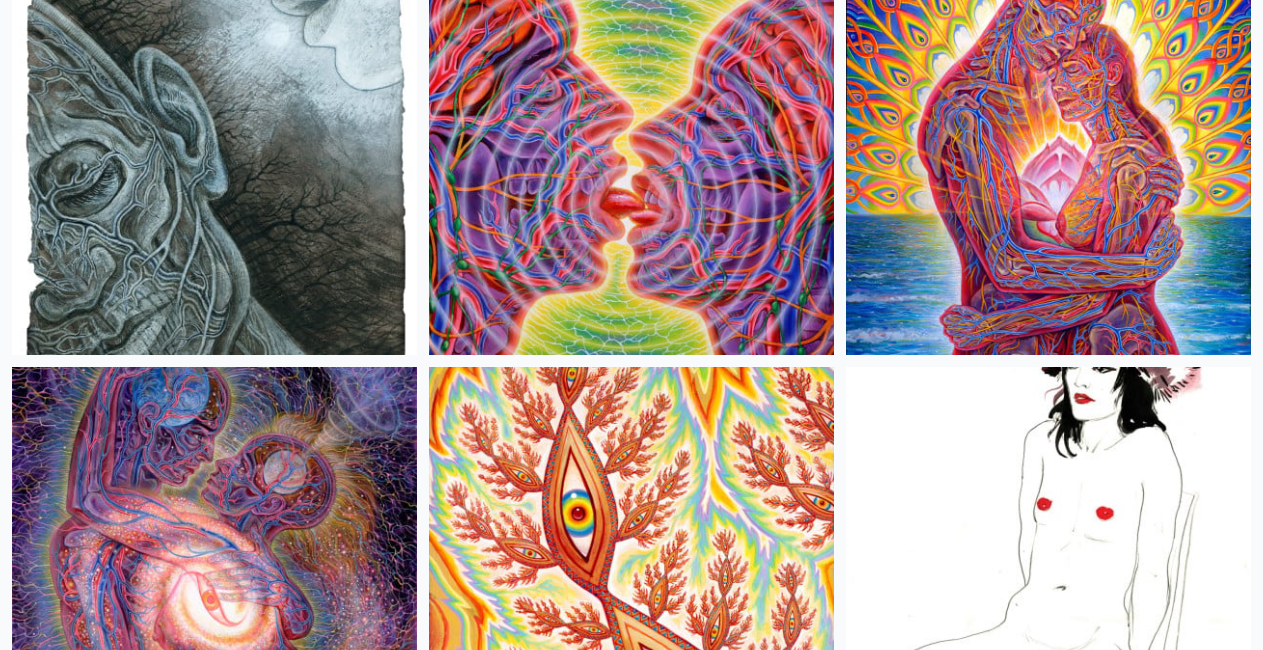 scroll, scrollTop: 11529, scrollLeft: 0, axis: vertical 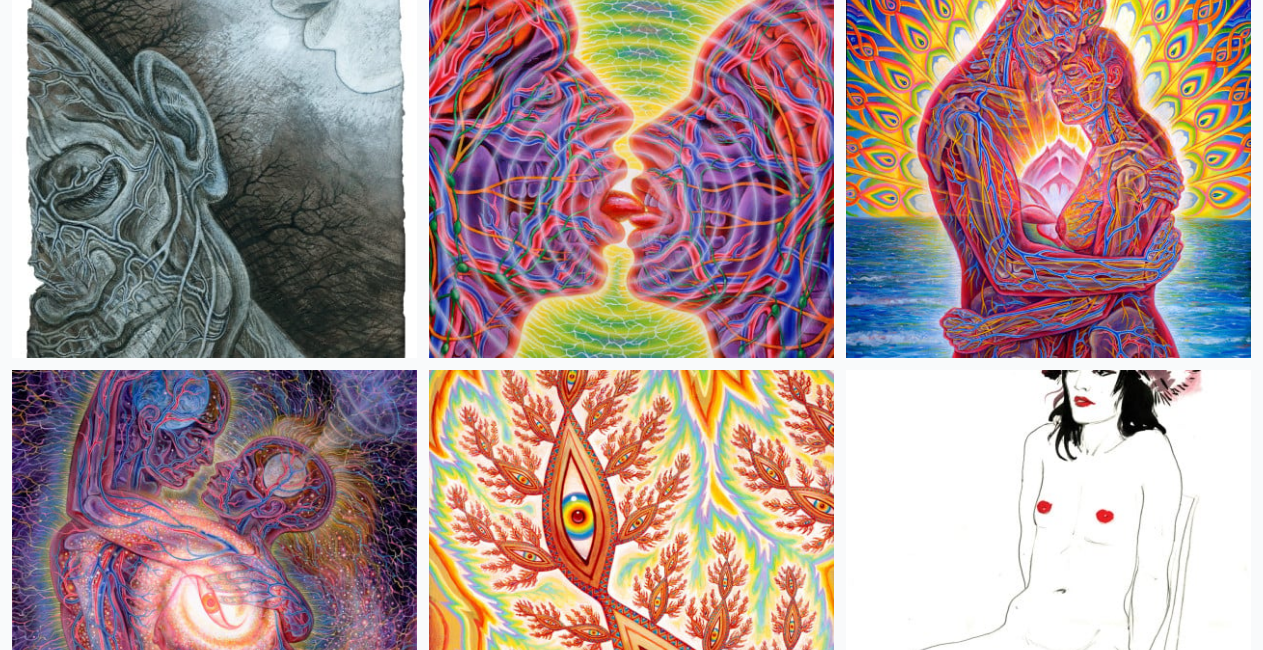click at bounding box center [631, 155] 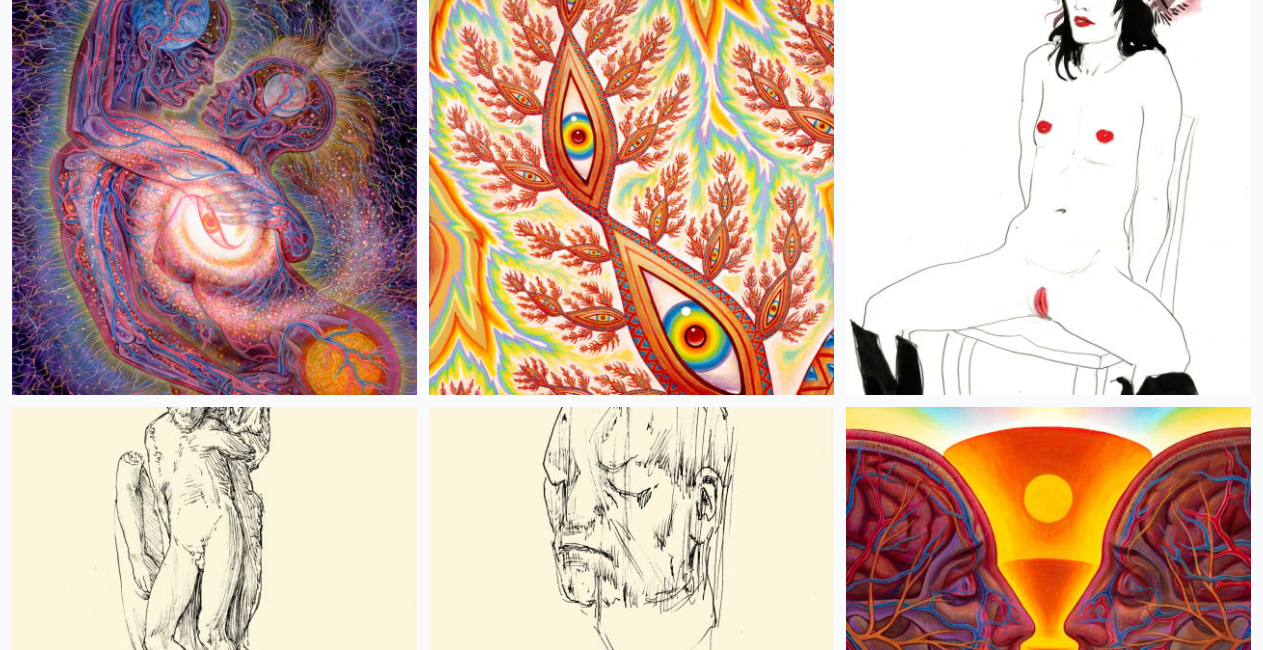 scroll, scrollTop: 11910, scrollLeft: 0, axis: vertical 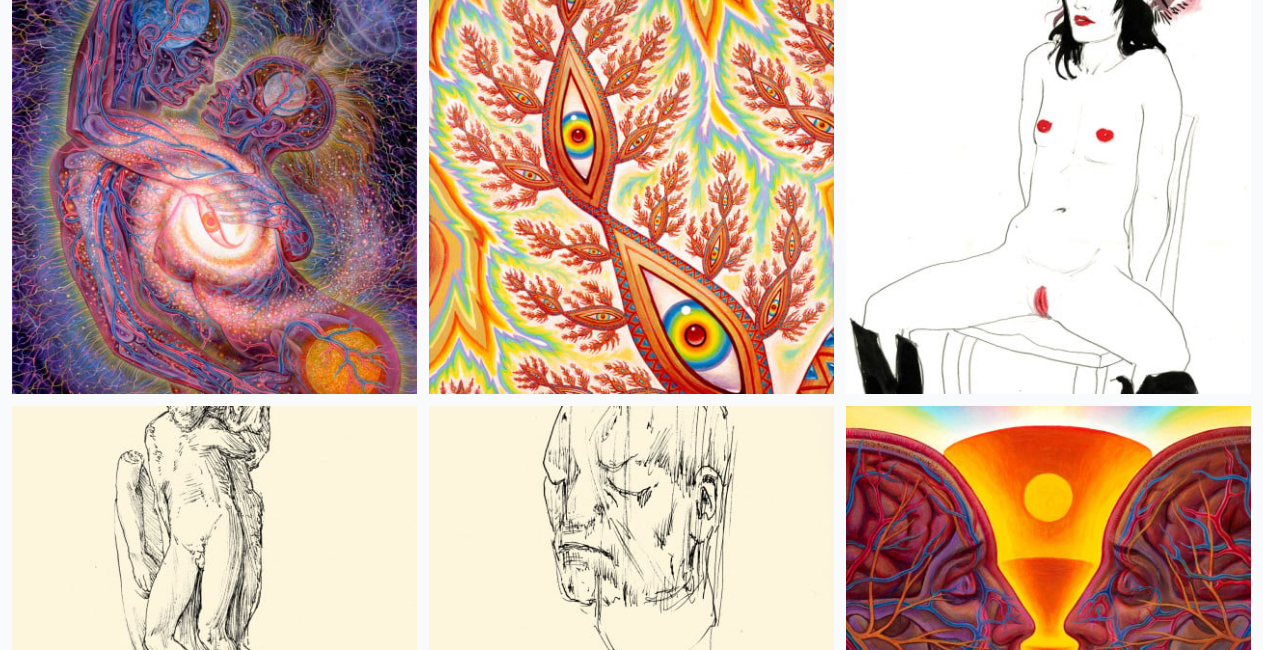 click at bounding box center (1048, 191) 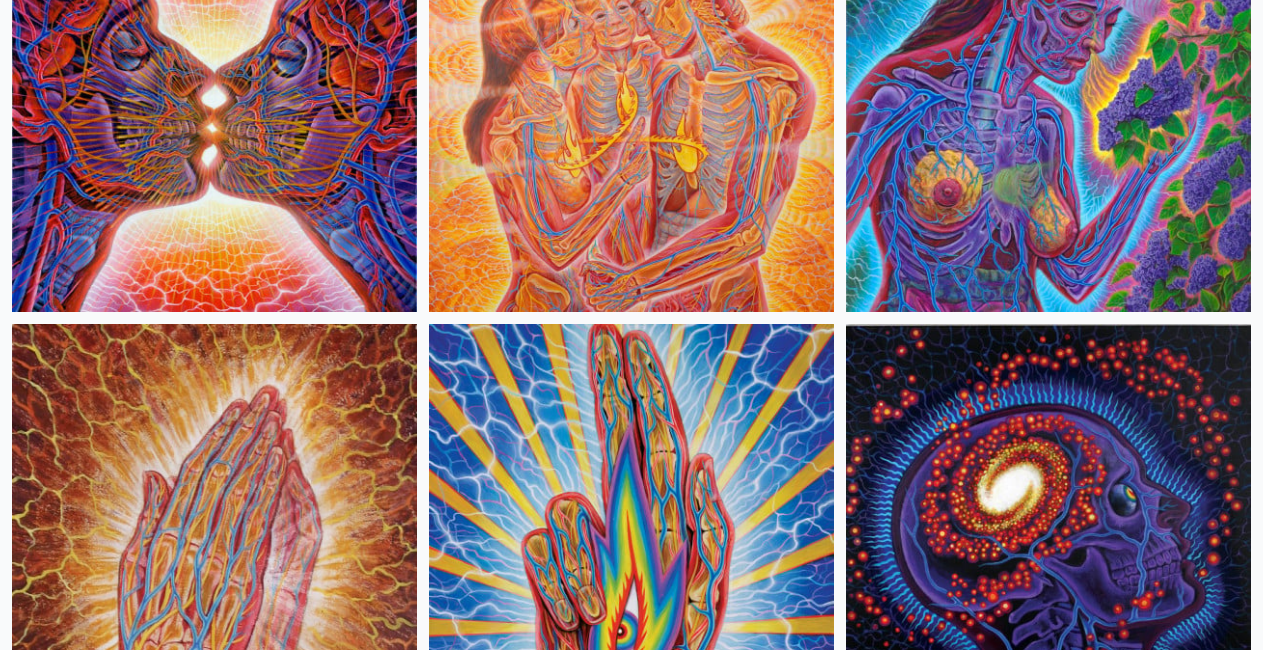 scroll, scrollTop: 12827, scrollLeft: 0, axis: vertical 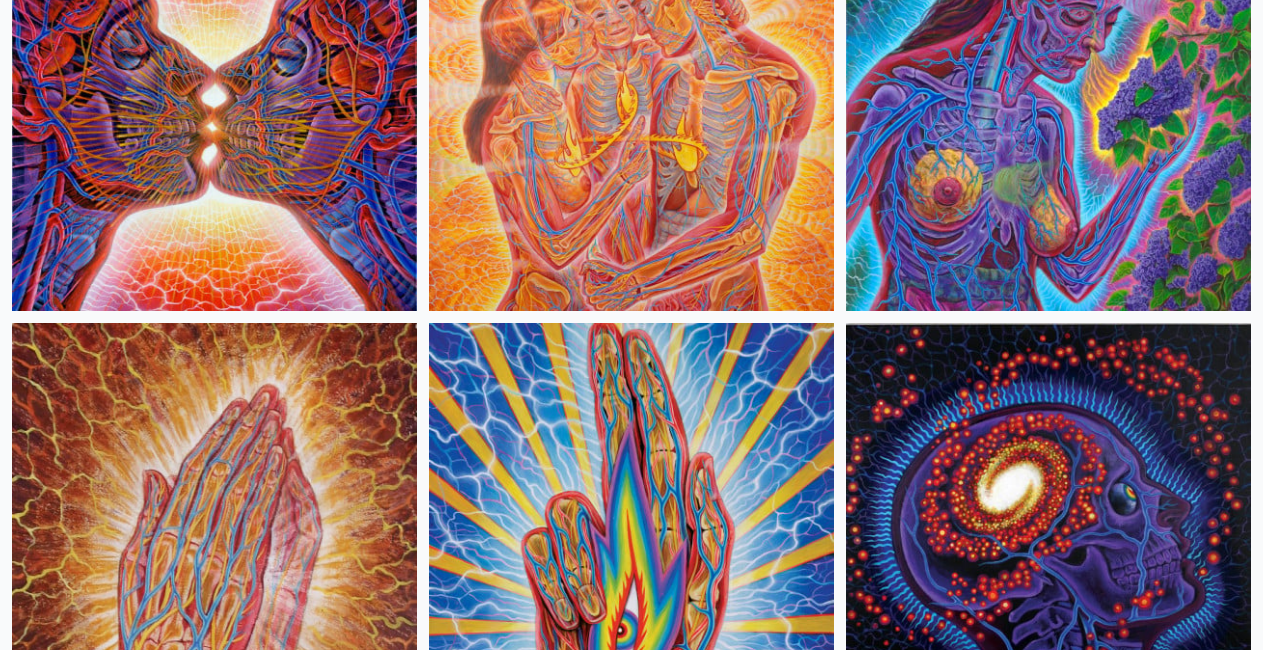 click at bounding box center [1048, 108] 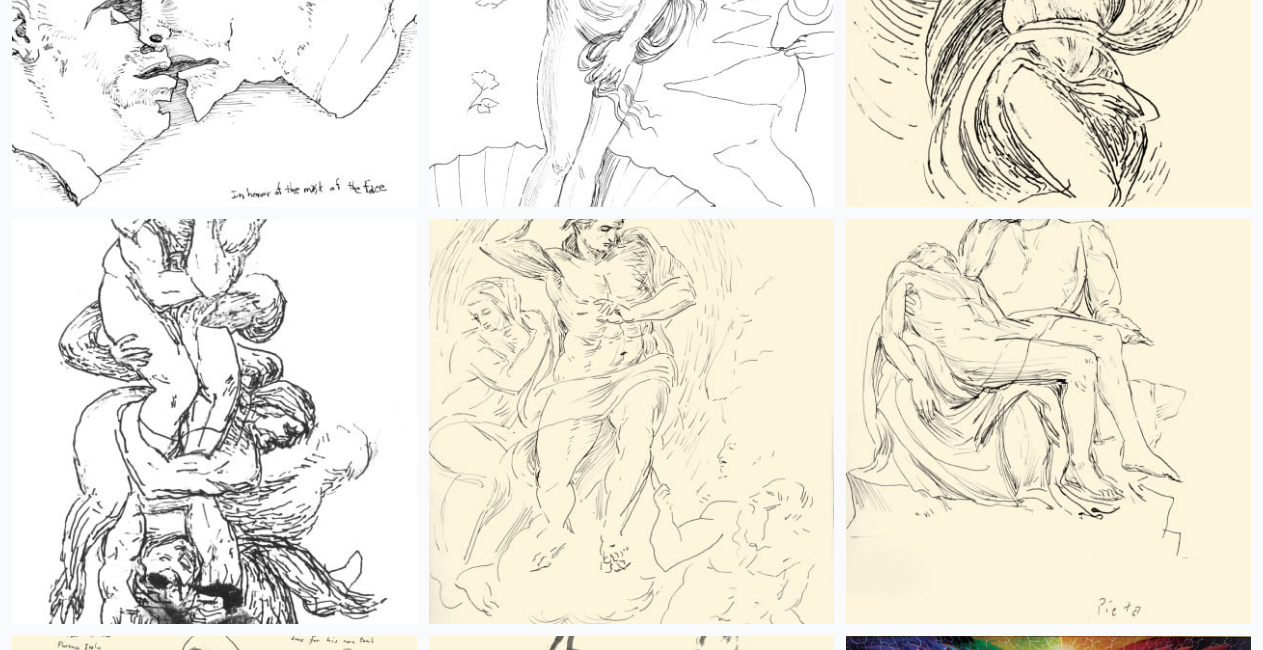 scroll, scrollTop: 14118, scrollLeft: 0, axis: vertical 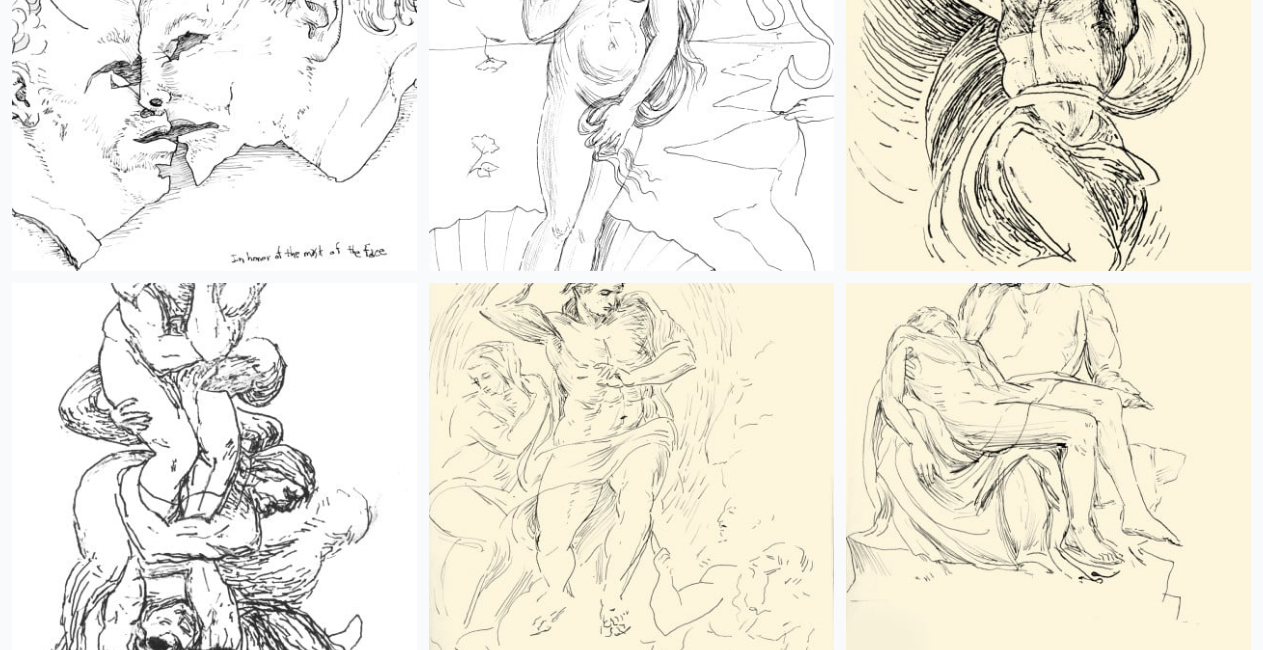 click at bounding box center [214, 485] 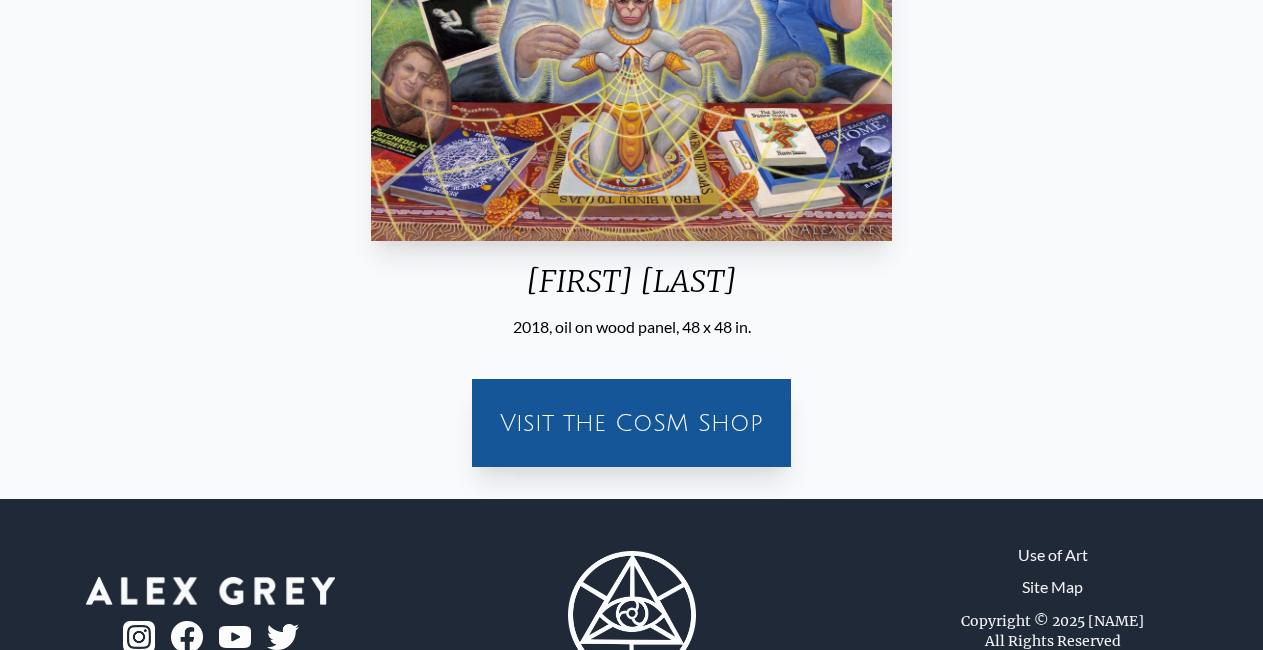 scroll, scrollTop: 550, scrollLeft: 0, axis: vertical 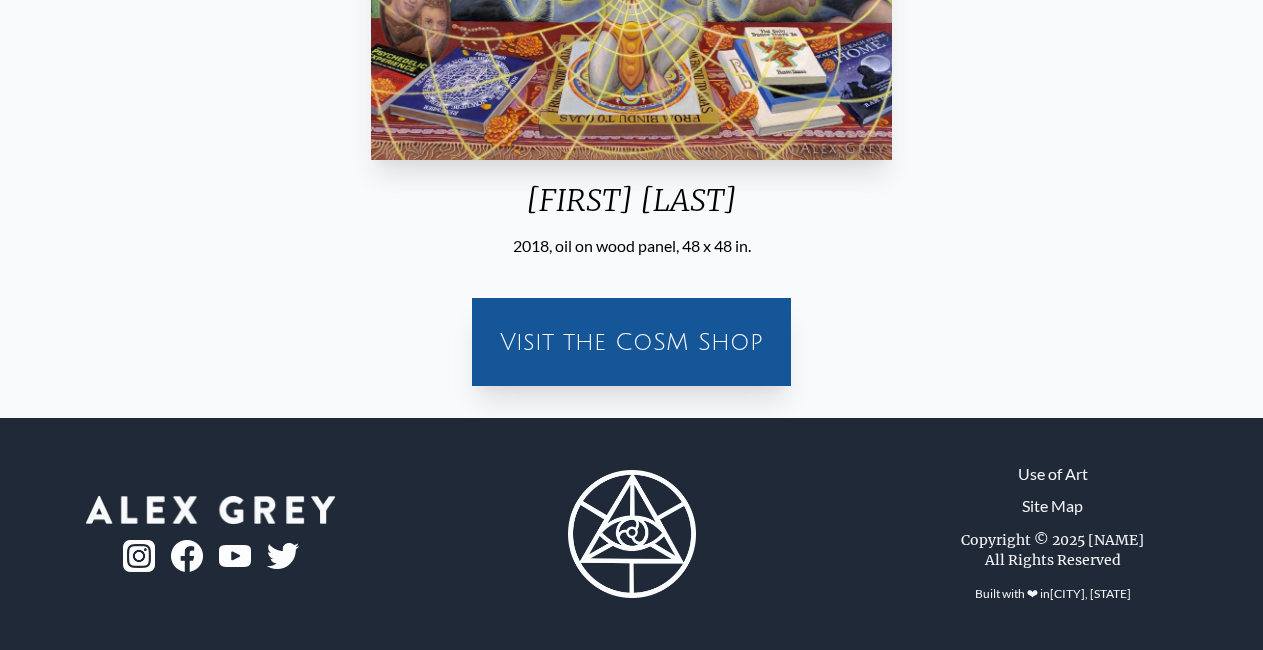 click on "Visit the CoSM Shop" at bounding box center [631, 342] 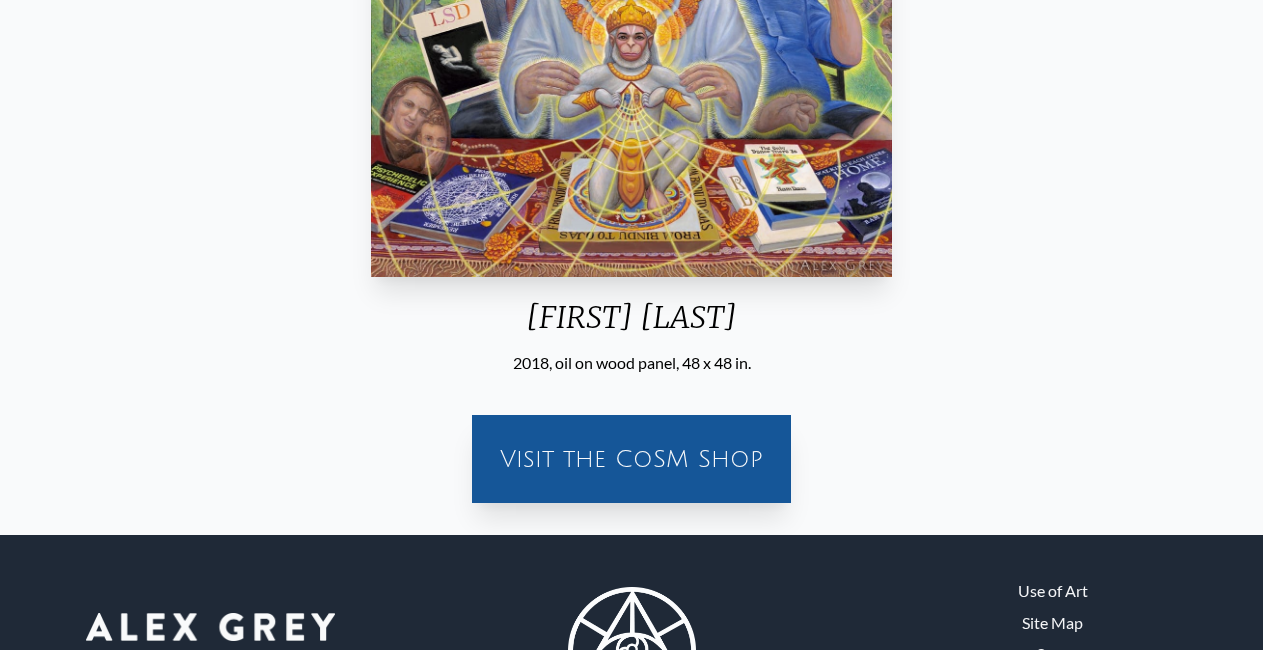scroll, scrollTop: 550, scrollLeft: 0, axis: vertical 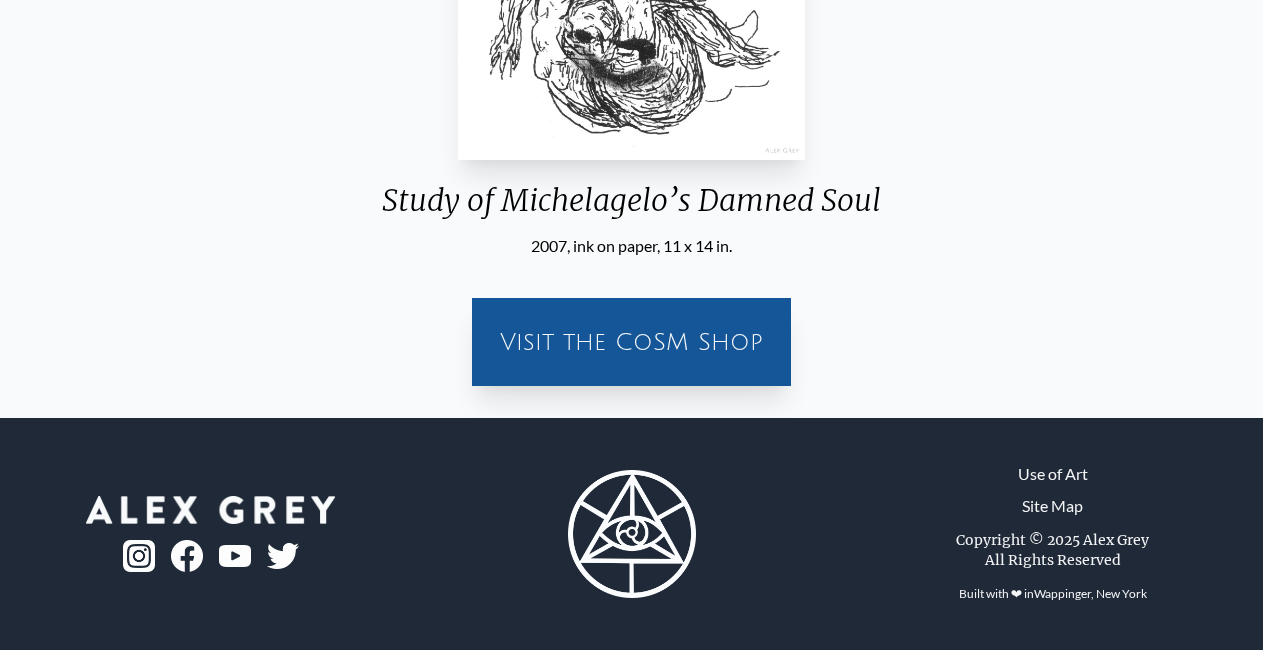click on "Visit the CoSM Shop" at bounding box center [631, 342] 